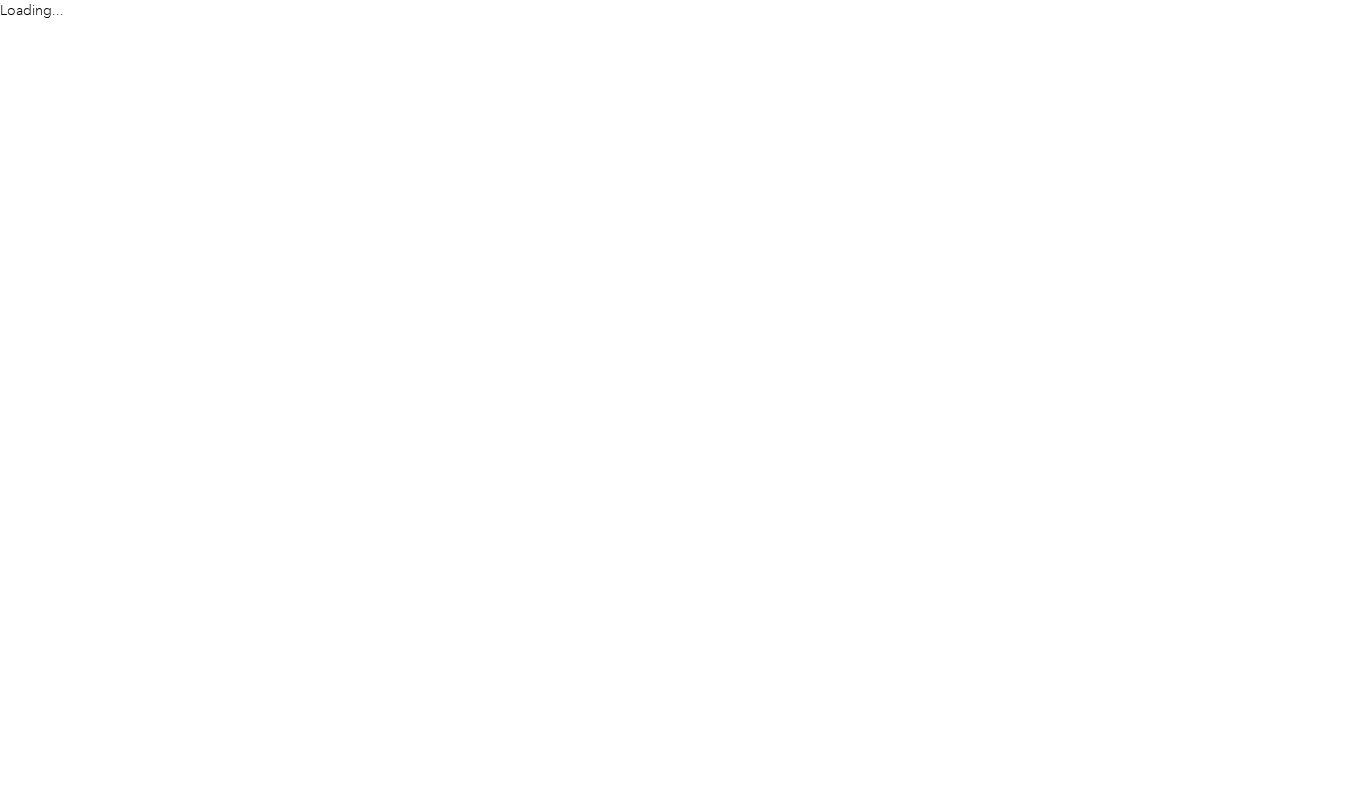 scroll, scrollTop: 0, scrollLeft: 0, axis: both 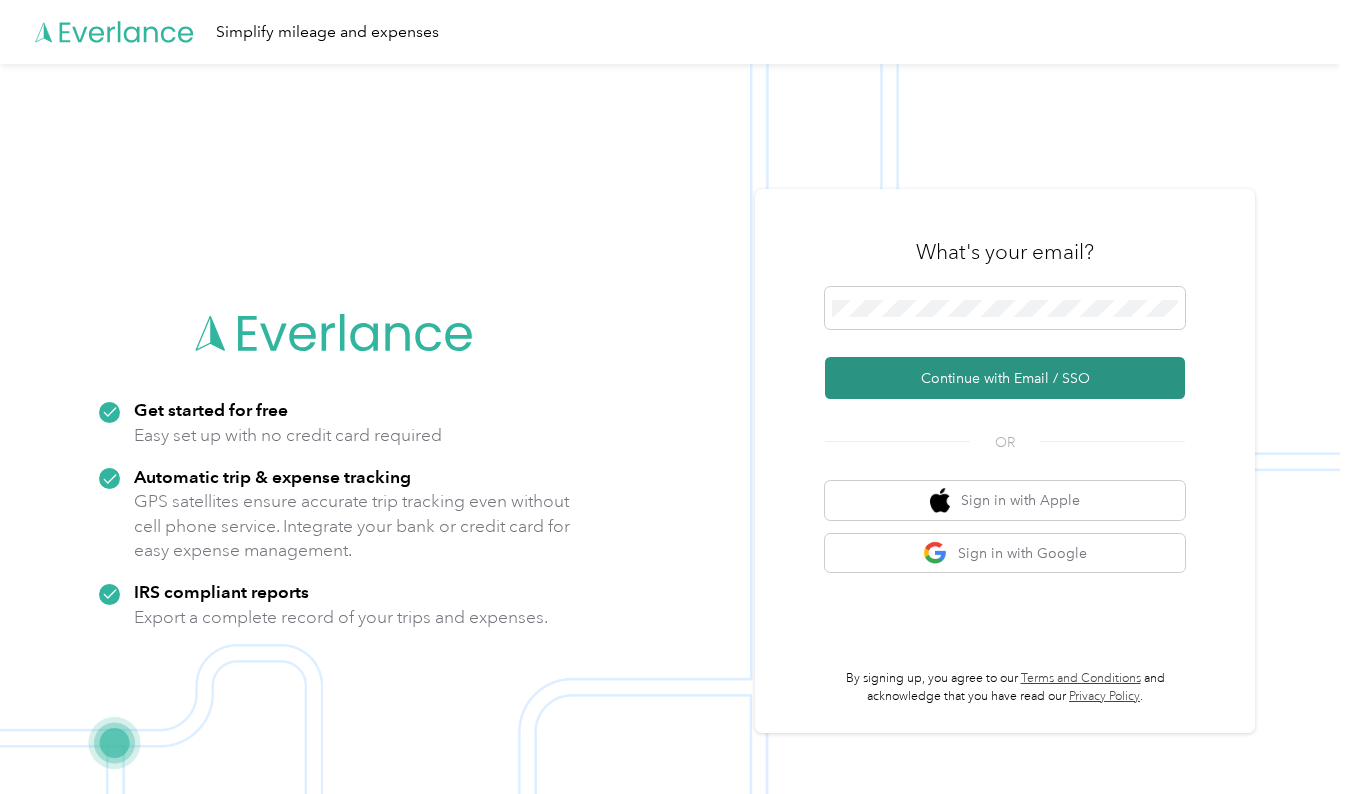 click on "Continue with Email / SSO" at bounding box center [1005, 378] 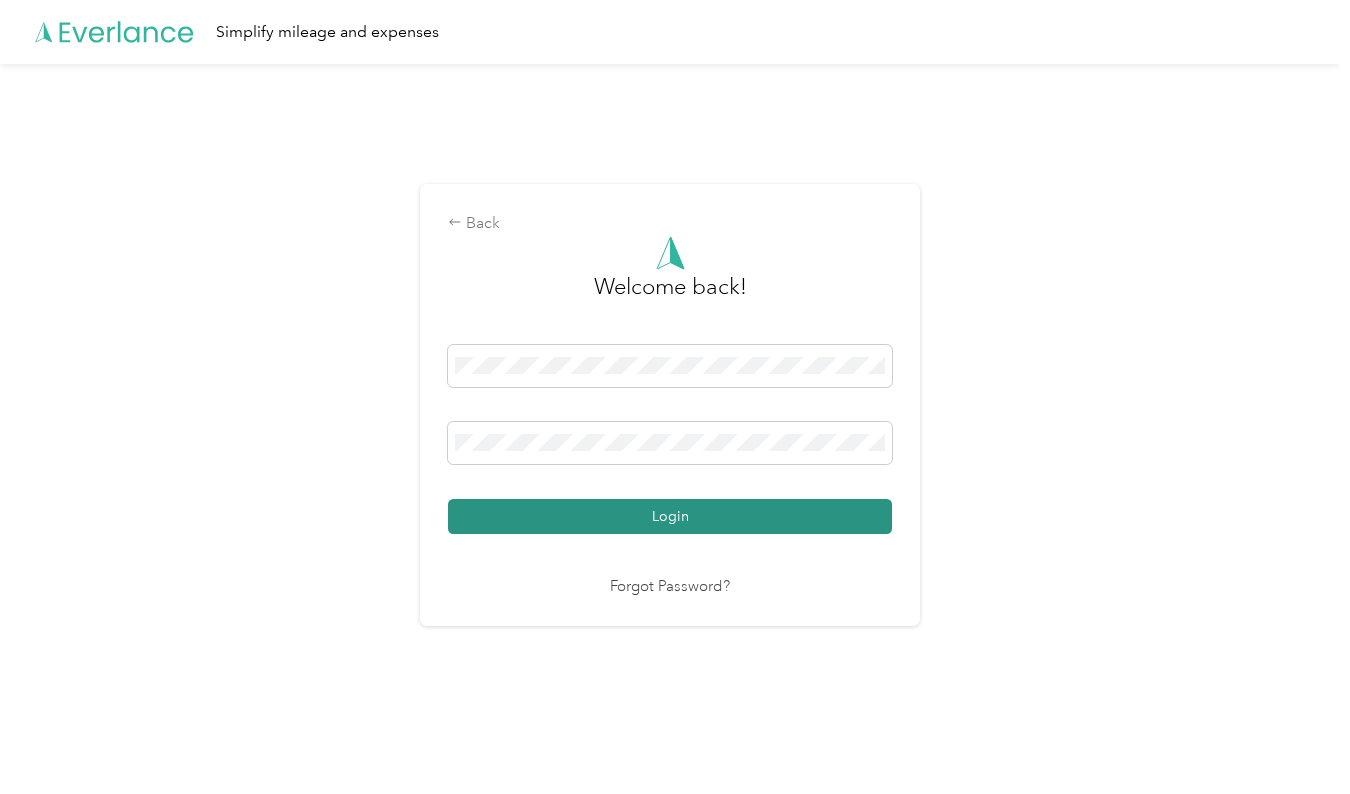 click on "Login" at bounding box center (670, 516) 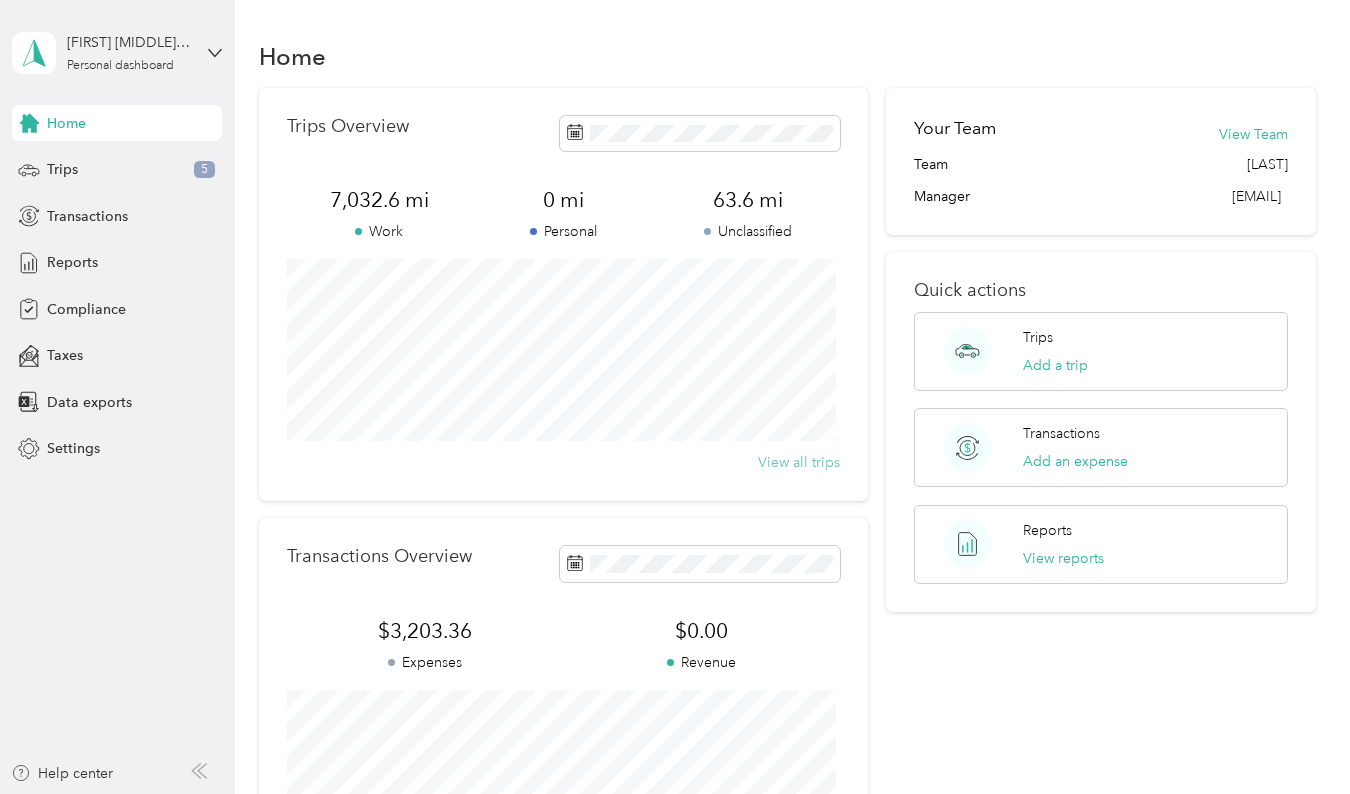 click on "View all trips" at bounding box center (799, 462) 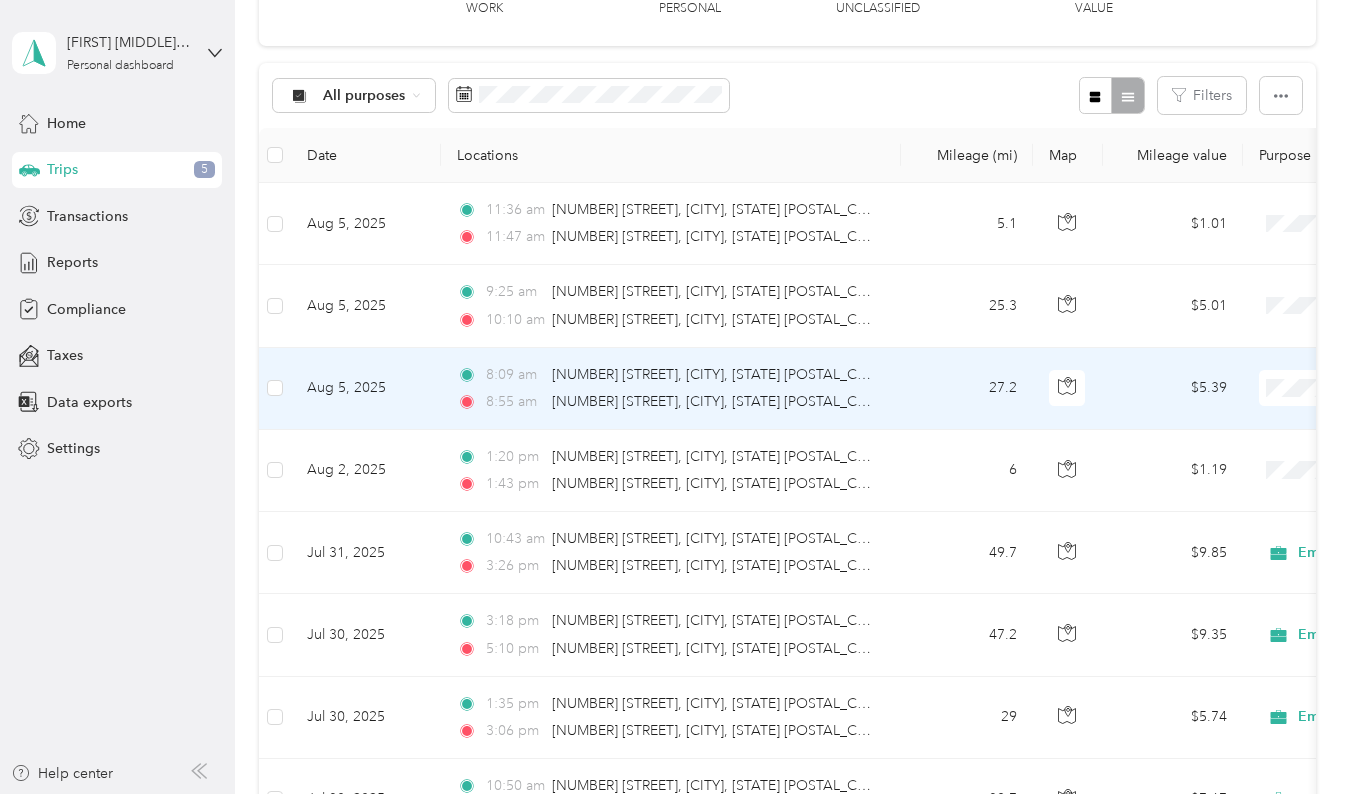 scroll, scrollTop: 155, scrollLeft: 0, axis: vertical 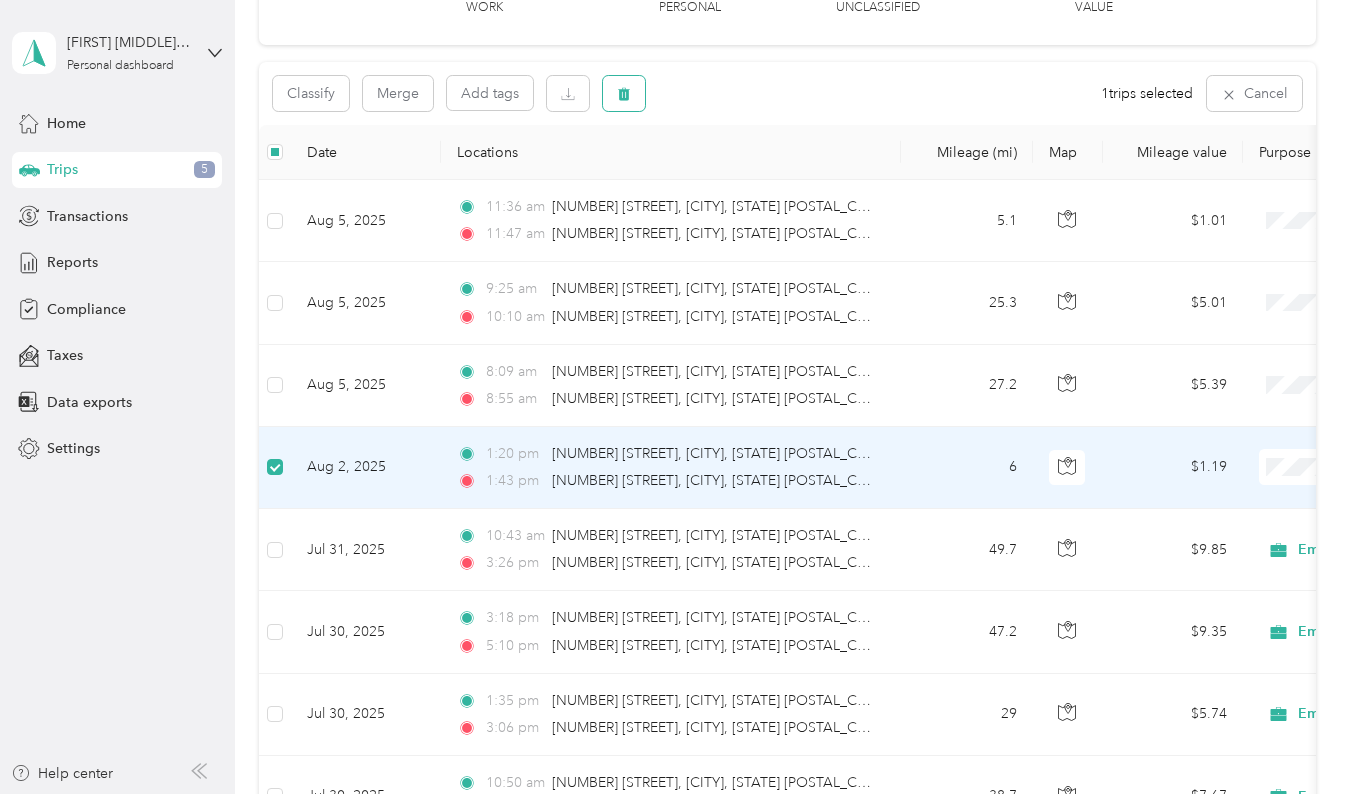 click at bounding box center [624, 93] 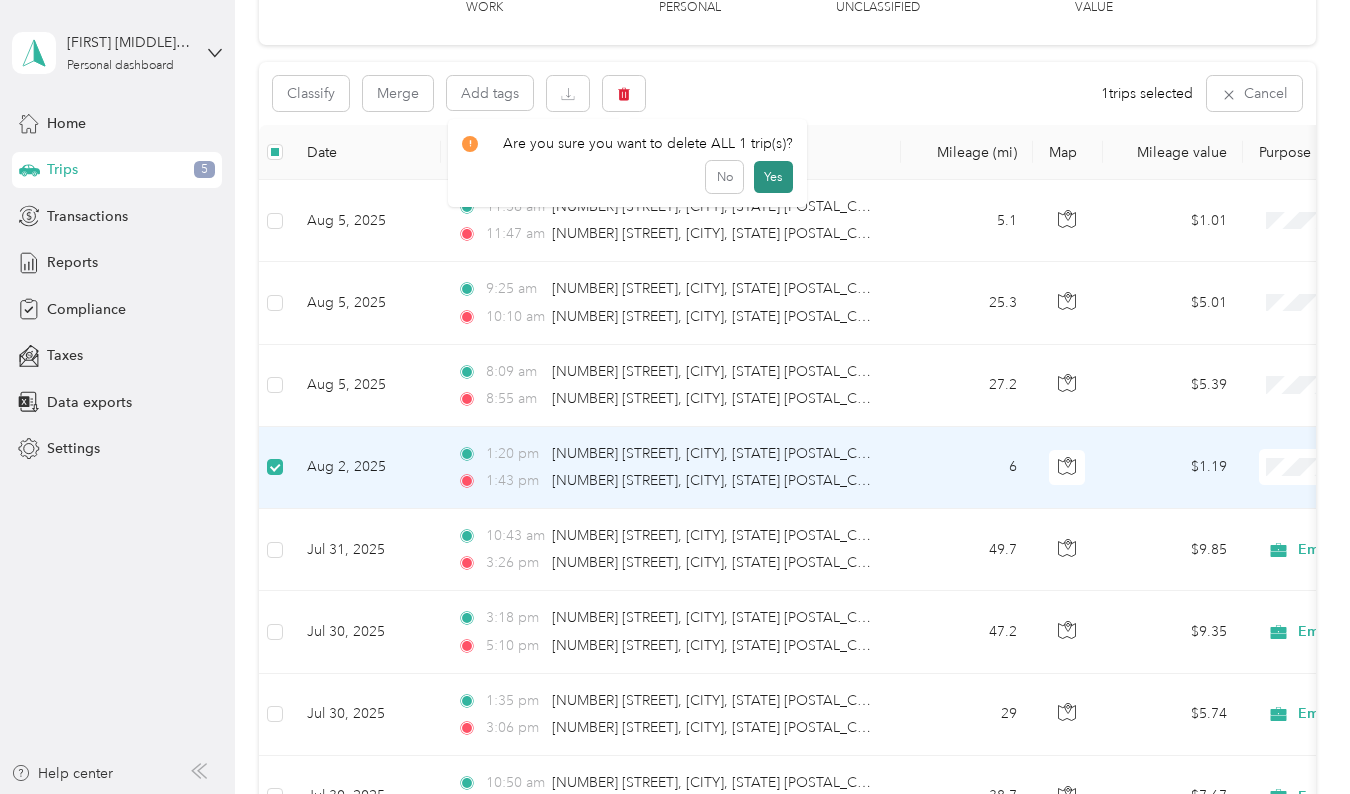click on "Yes" at bounding box center [773, 177] 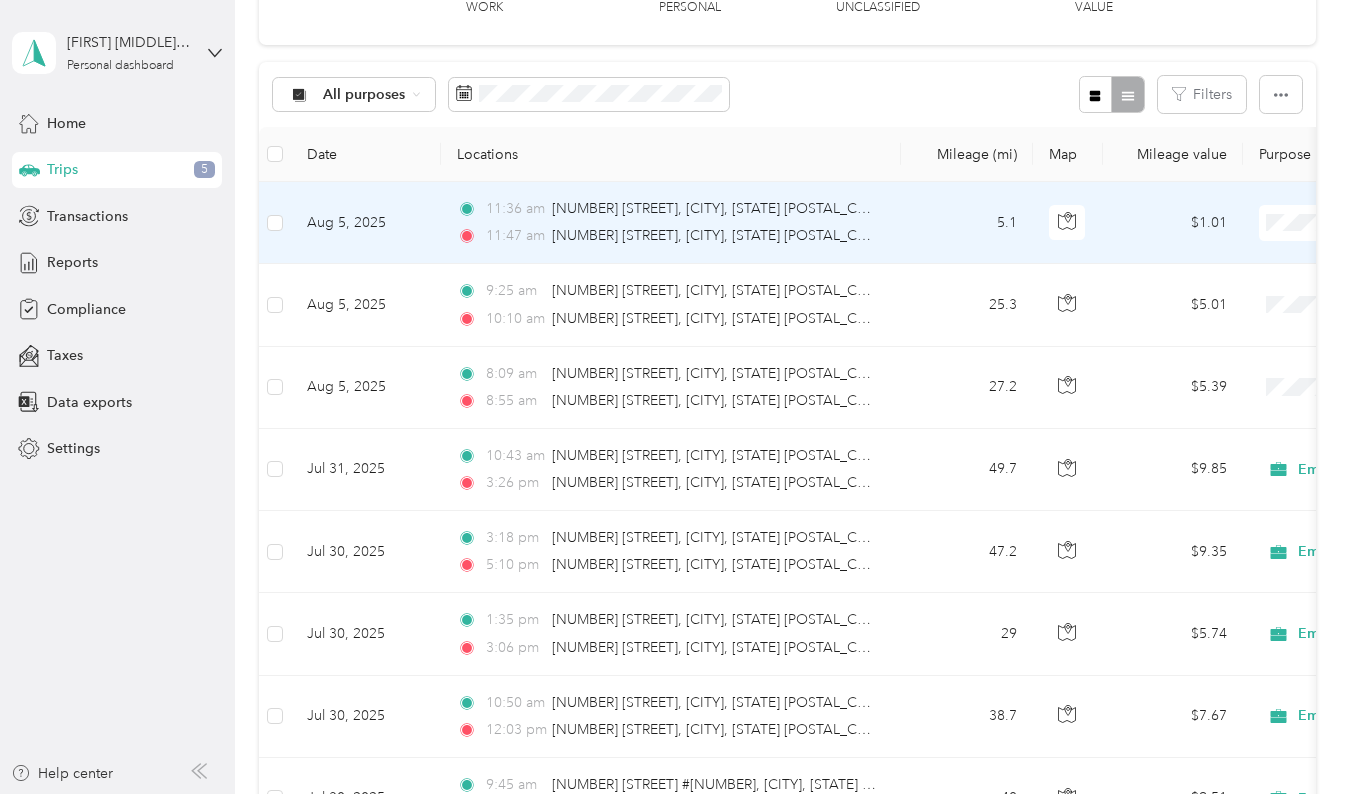 click on "Empire Today" at bounding box center [1226, 260] 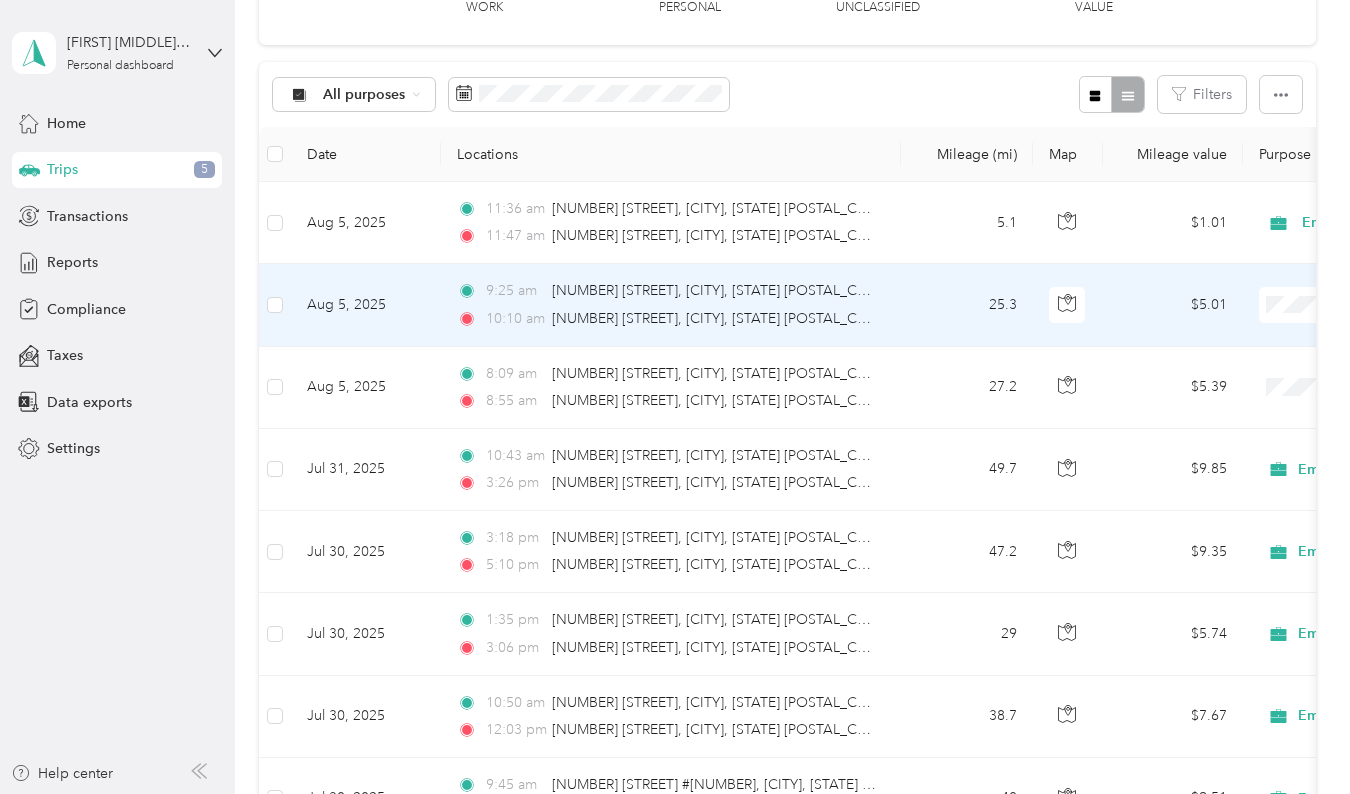 click on "Empire Today" at bounding box center (1244, 331) 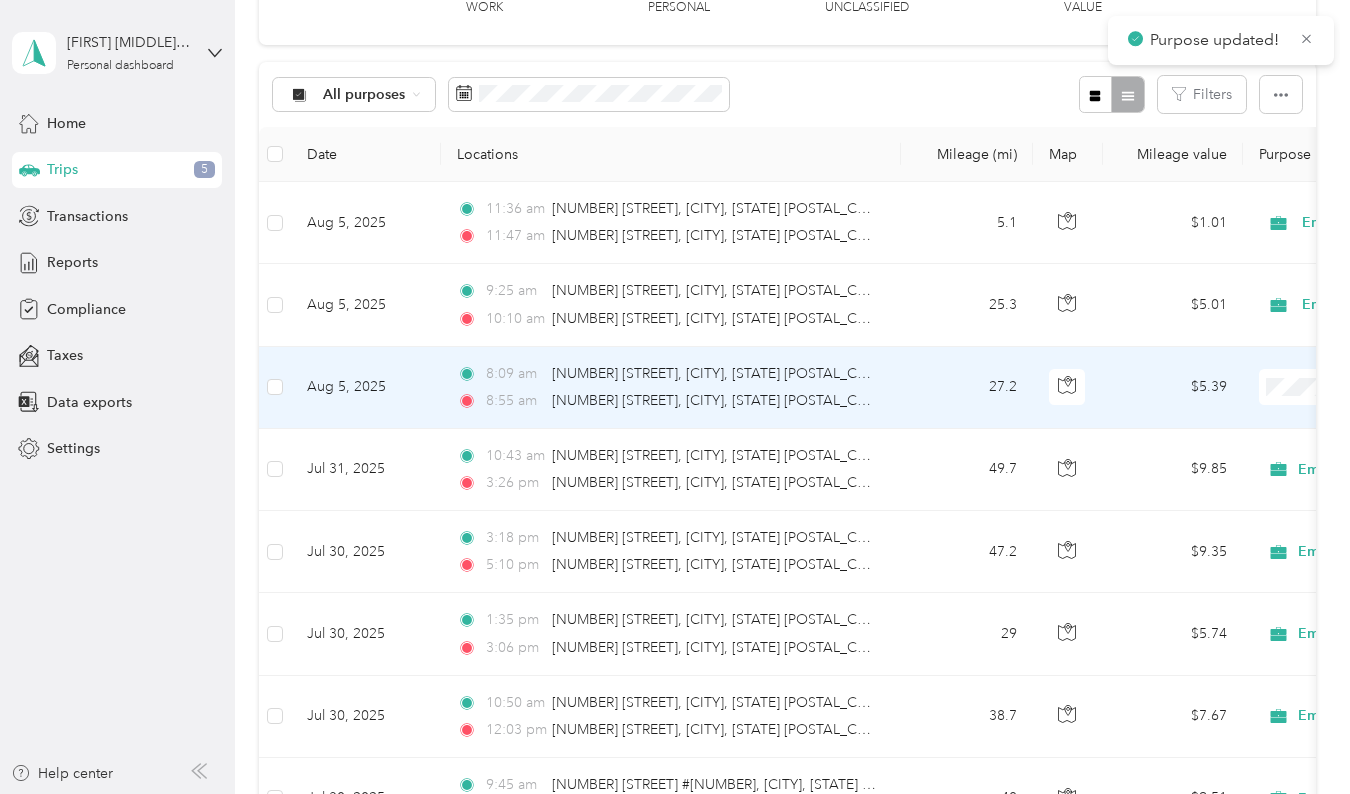 click at bounding box center [1383, 387] 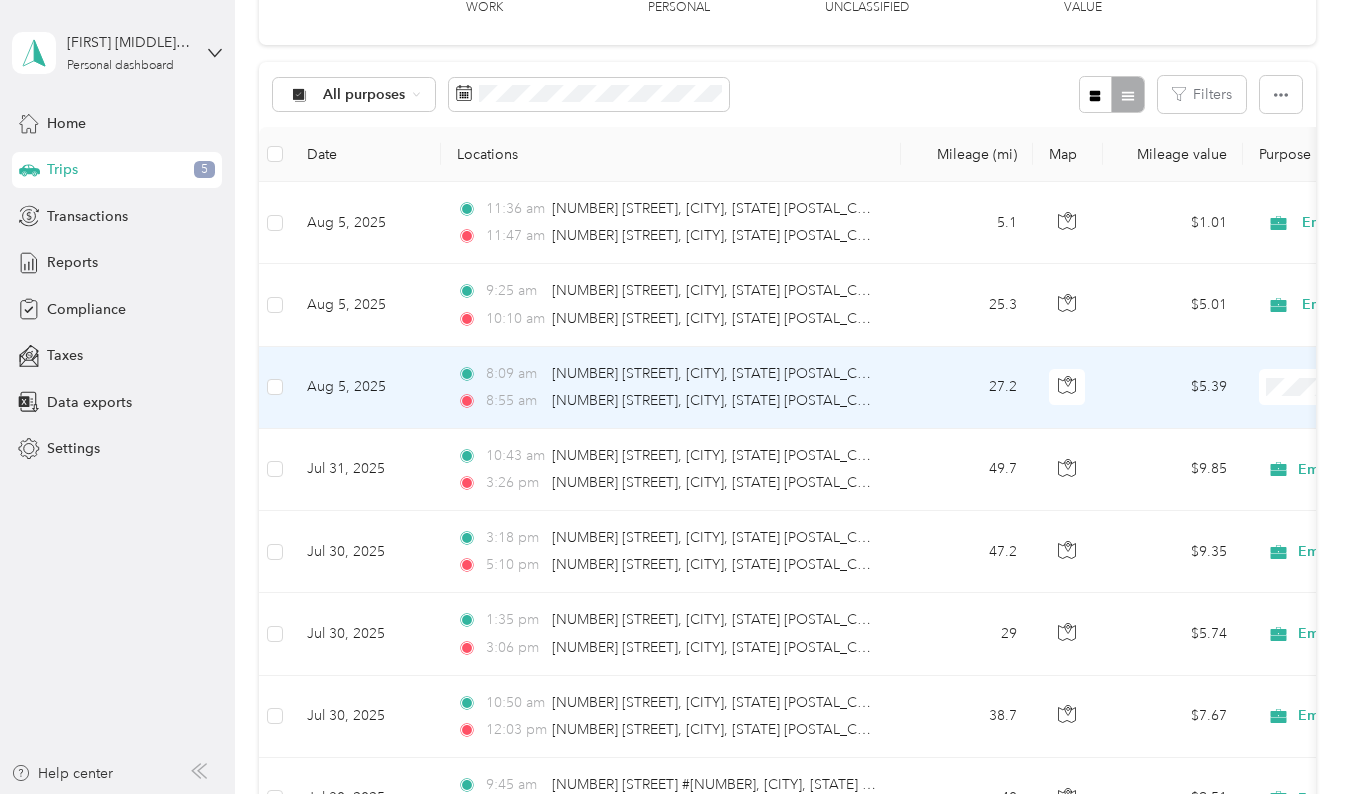 click at bounding box center (1383, 387) 